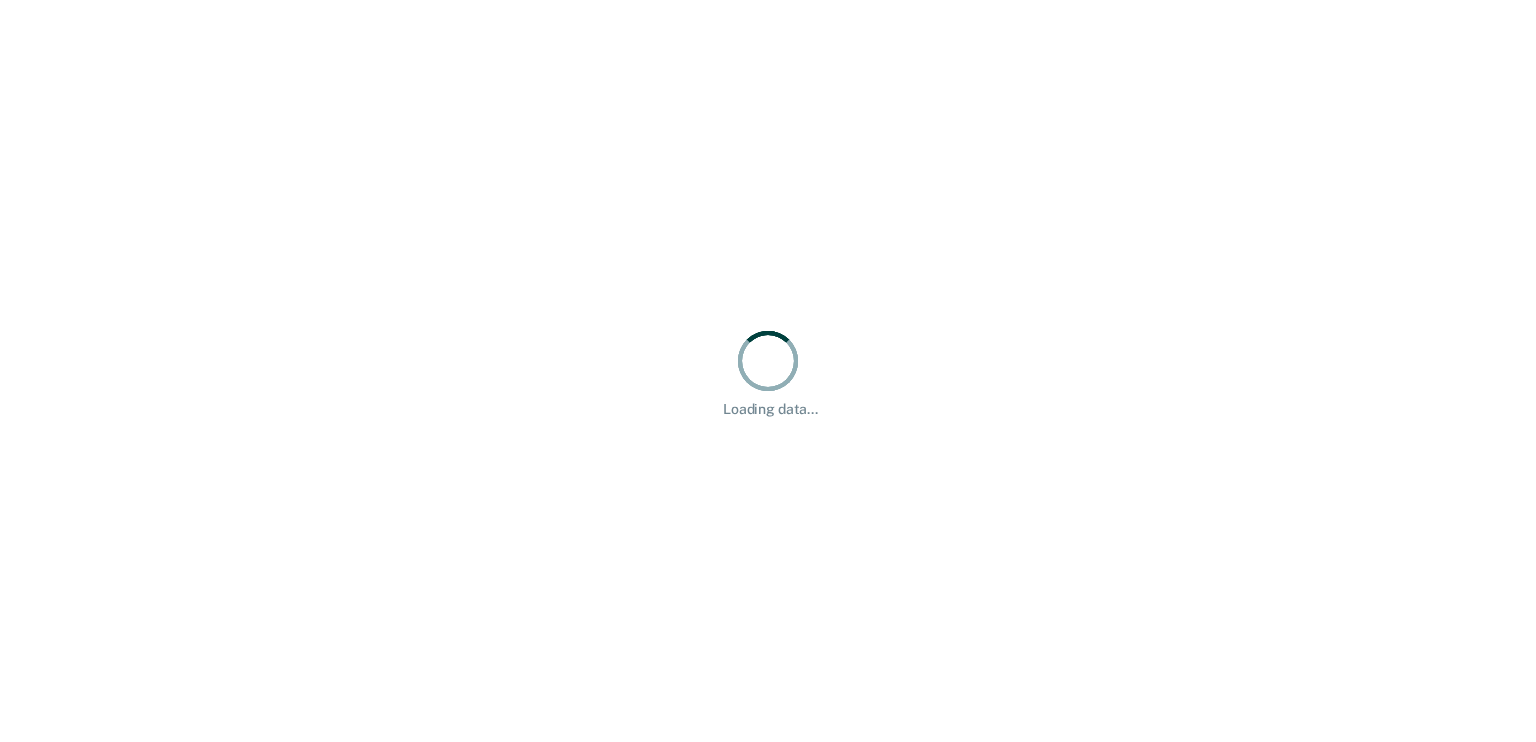 scroll, scrollTop: 0, scrollLeft: 0, axis: both 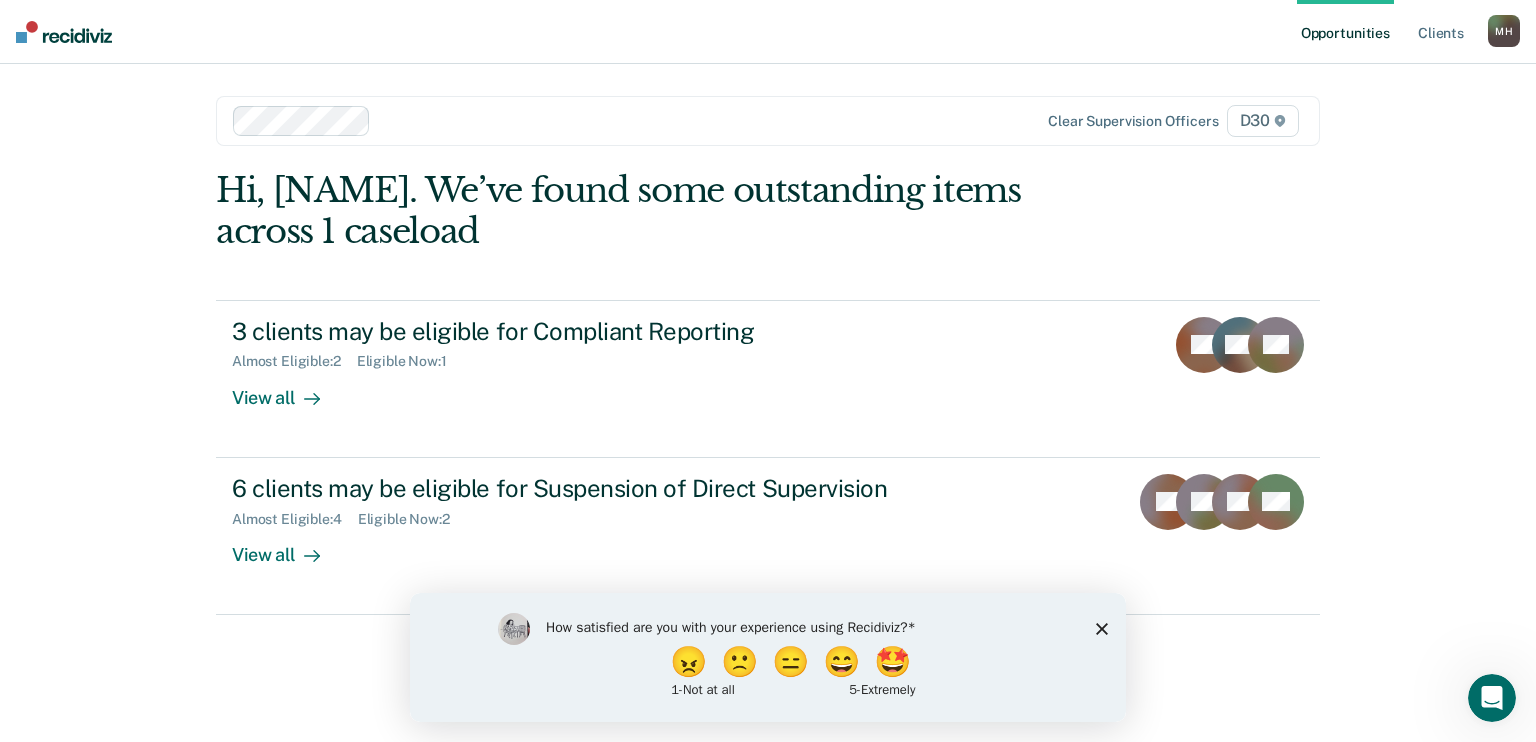 click 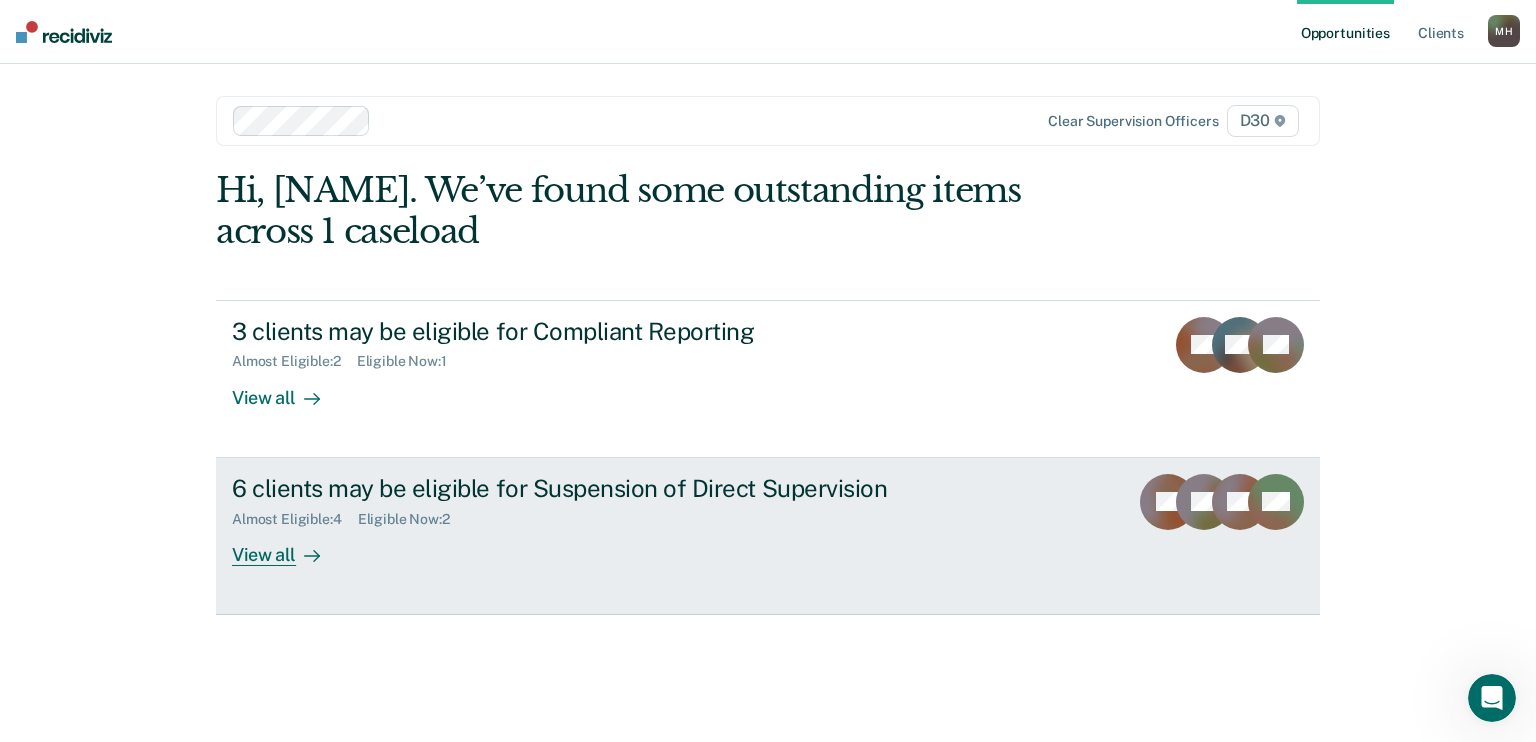 click on "6 clients may be eligible for Suspension of Direct Supervision" at bounding box center (583, 488) 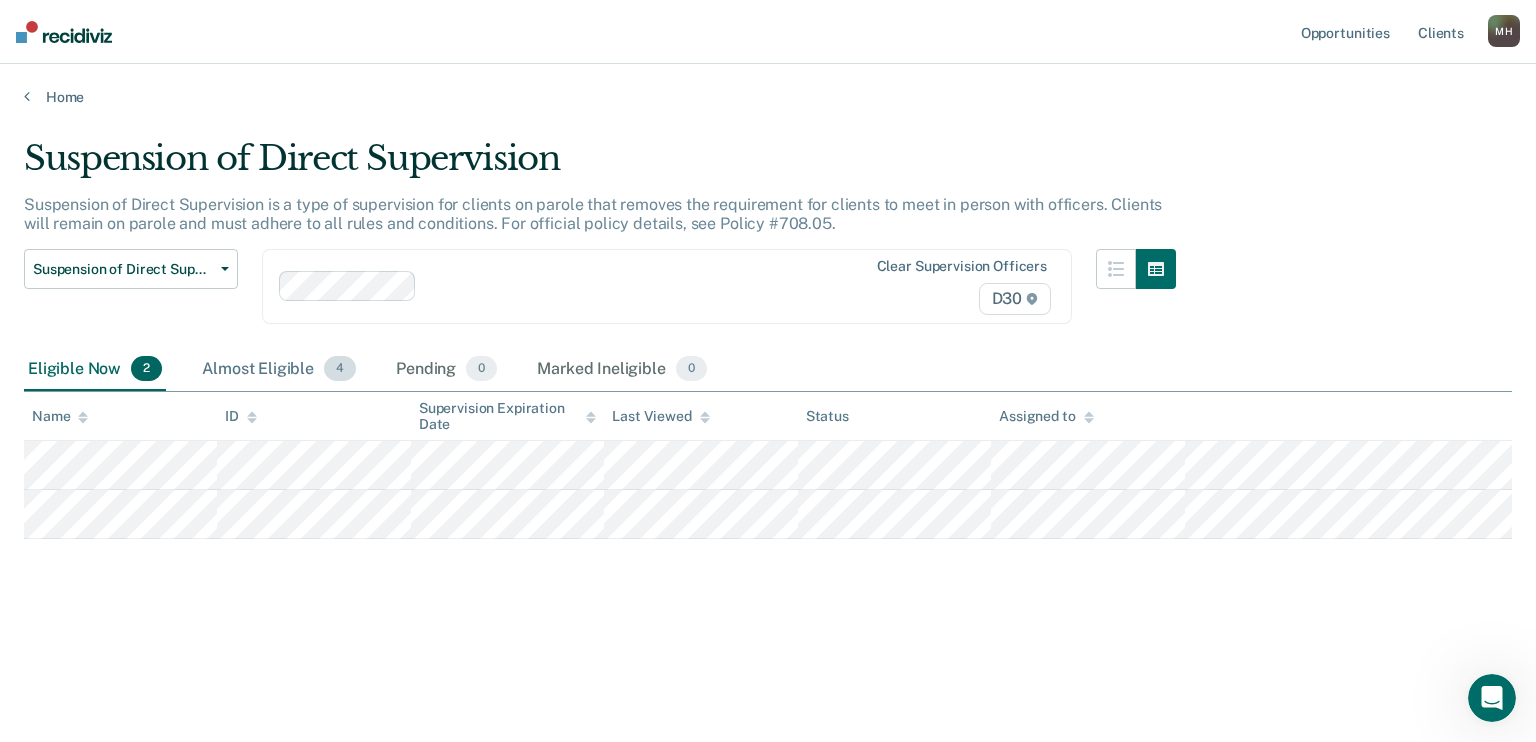 click on "Almost Eligible 4" at bounding box center (279, 370) 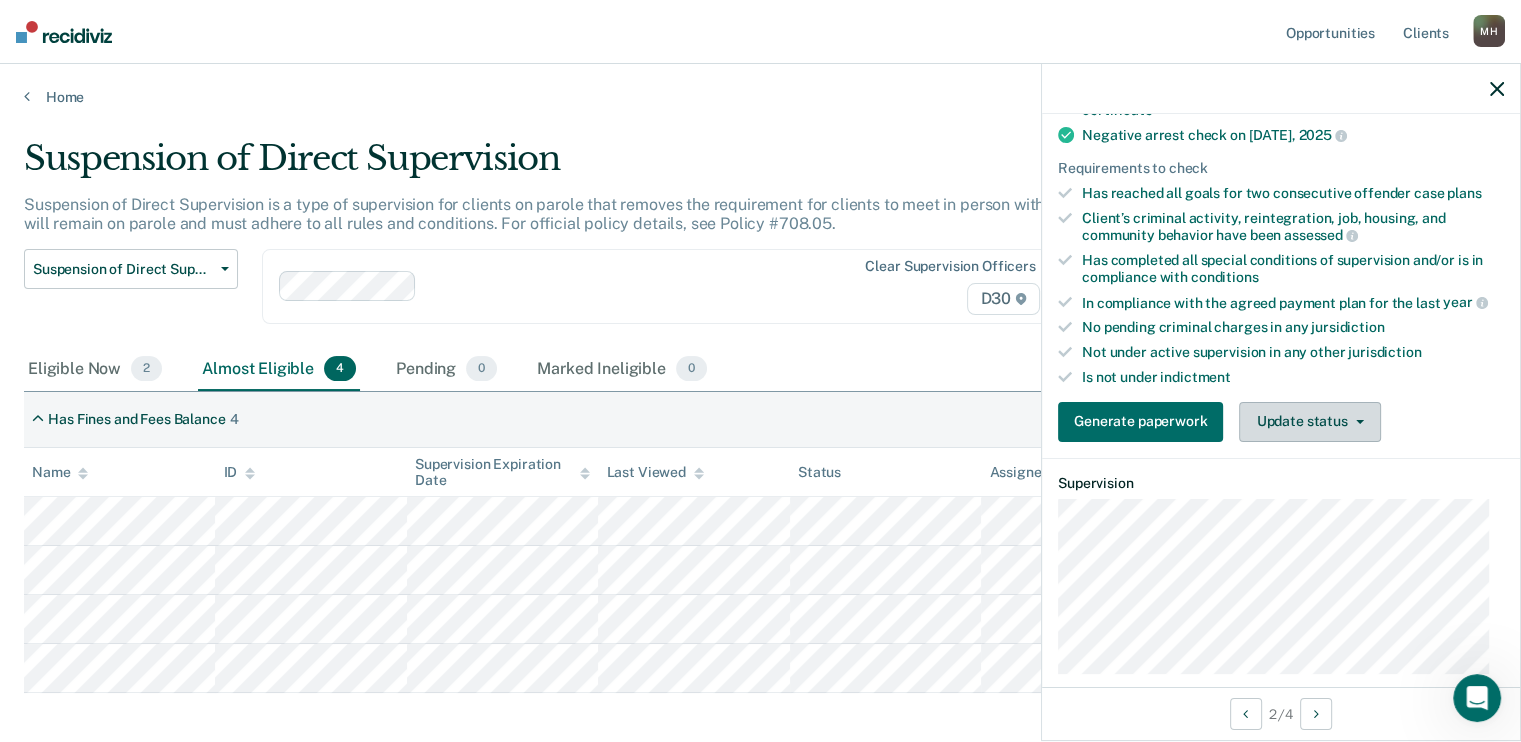 scroll, scrollTop: 500, scrollLeft: 0, axis: vertical 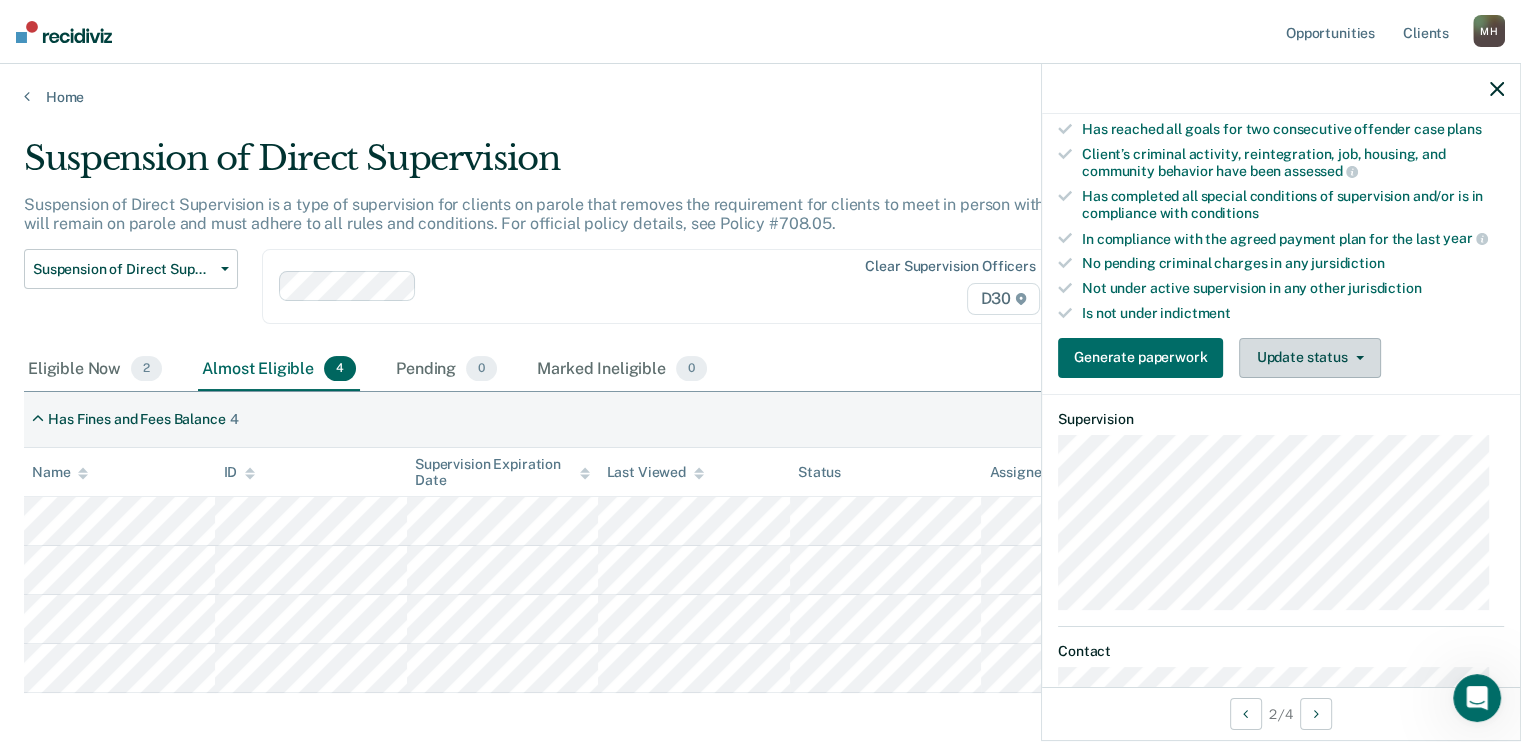 click on "Update status" at bounding box center (1309, 358) 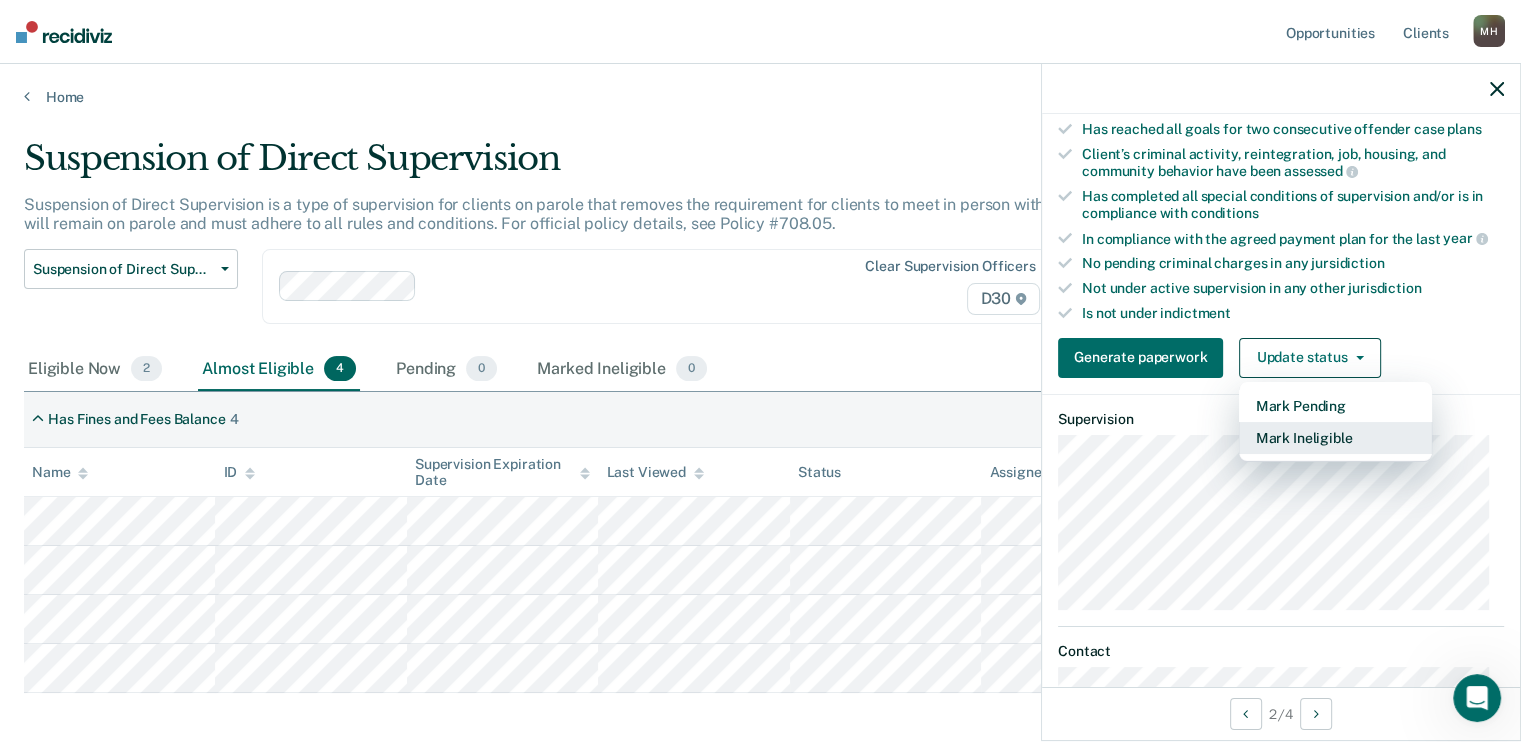 click on "Mark Ineligible" at bounding box center (1335, 438) 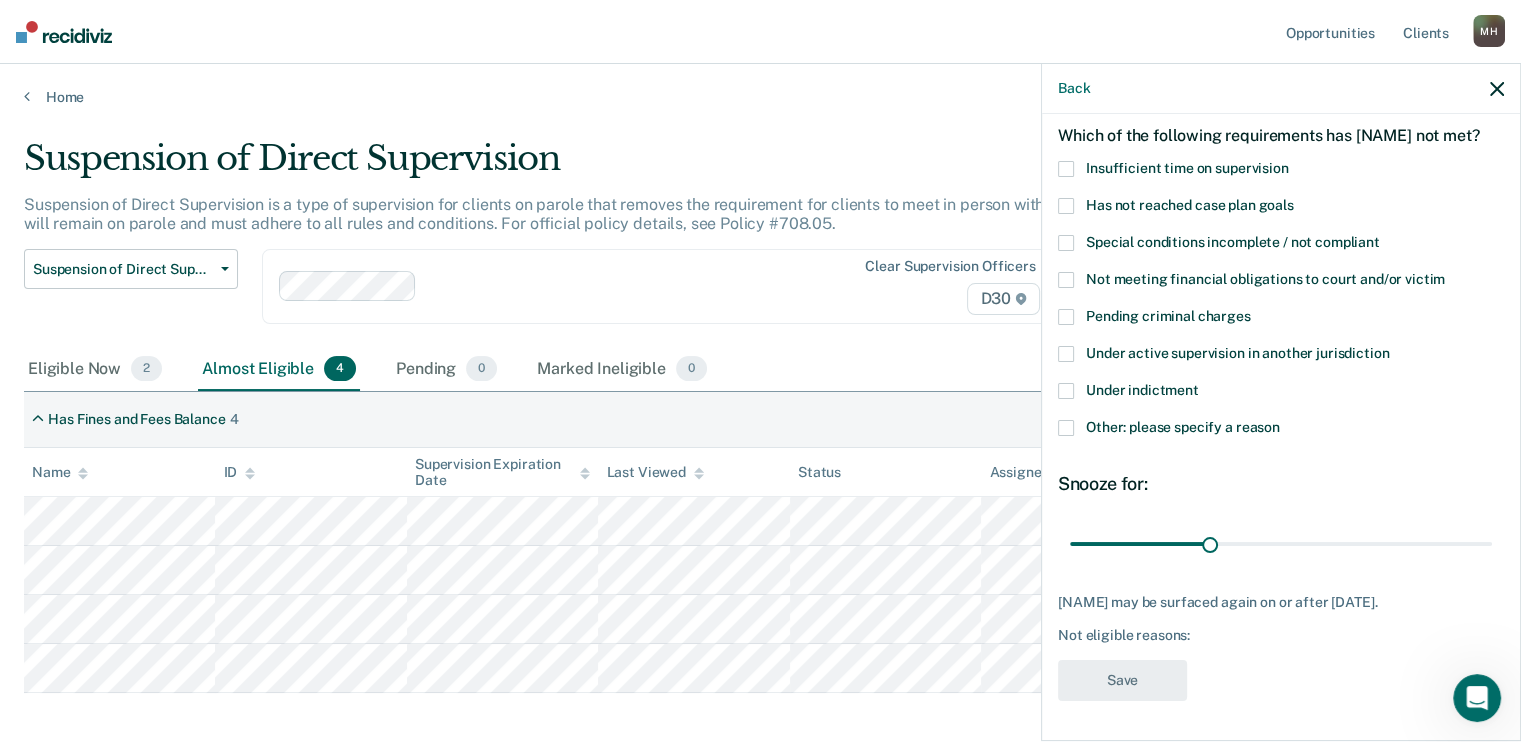 scroll, scrollTop: 3, scrollLeft: 0, axis: vertical 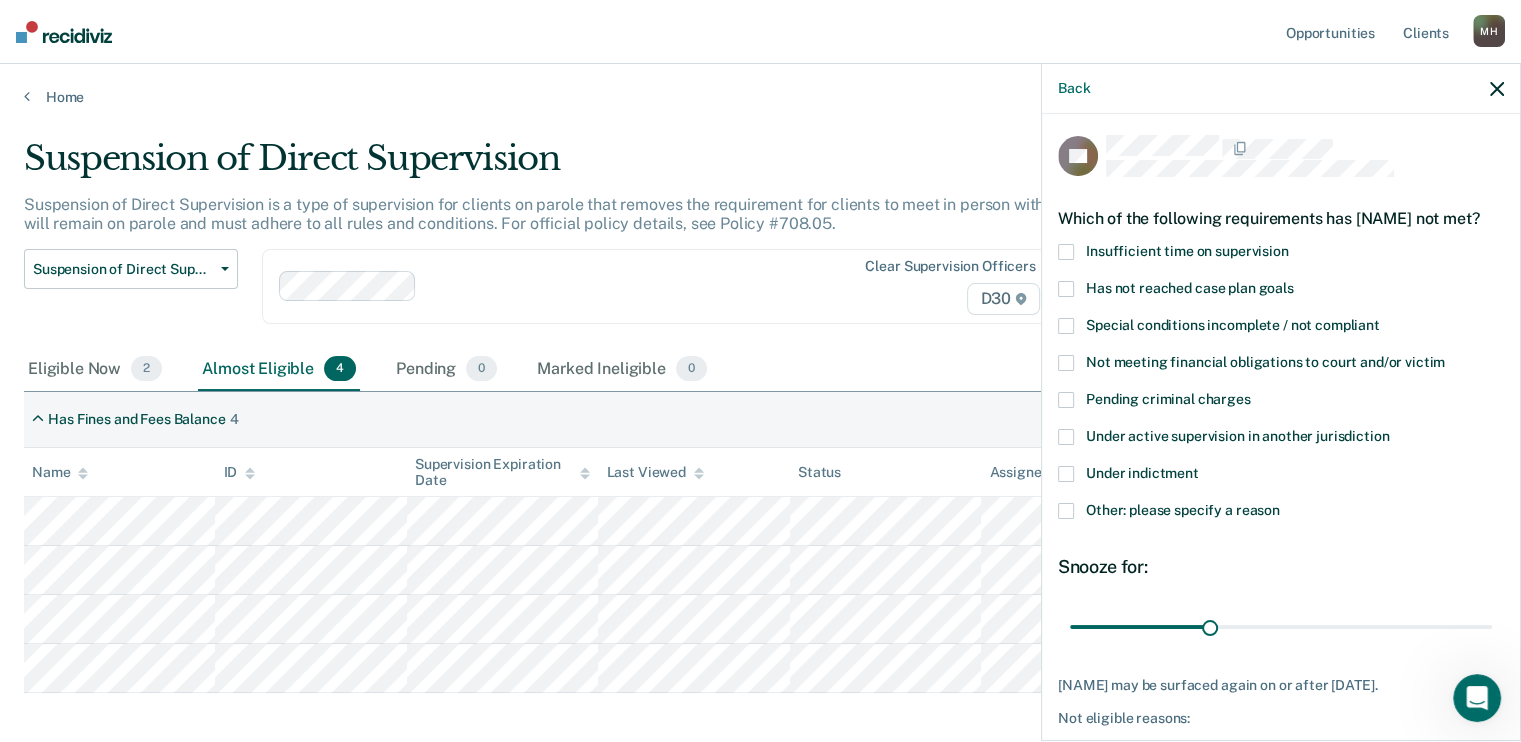 click on "Pending criminal charges" at bounding box center [1168, 399] 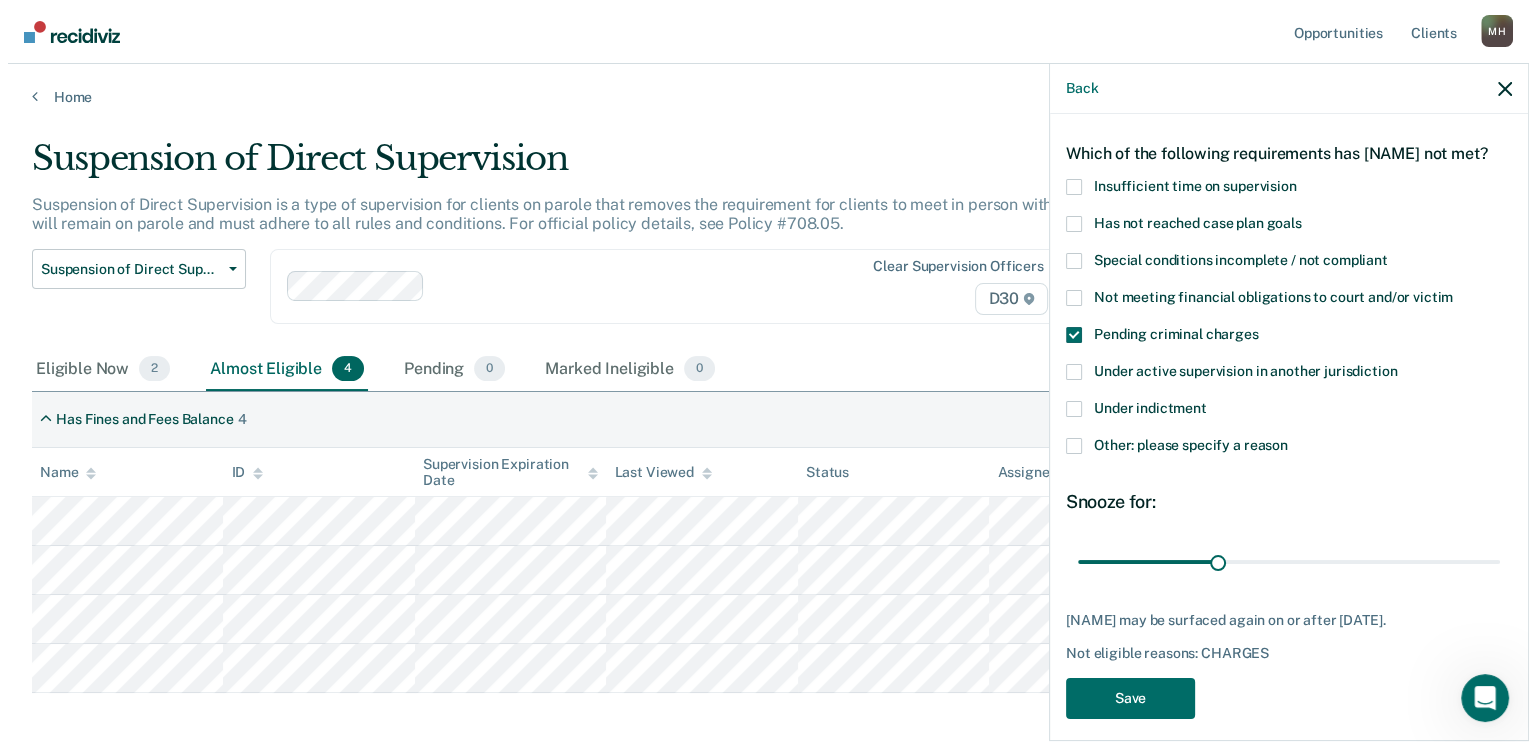 scroll, scrollTop: 103, scrollLeft: 0, axis: vertical 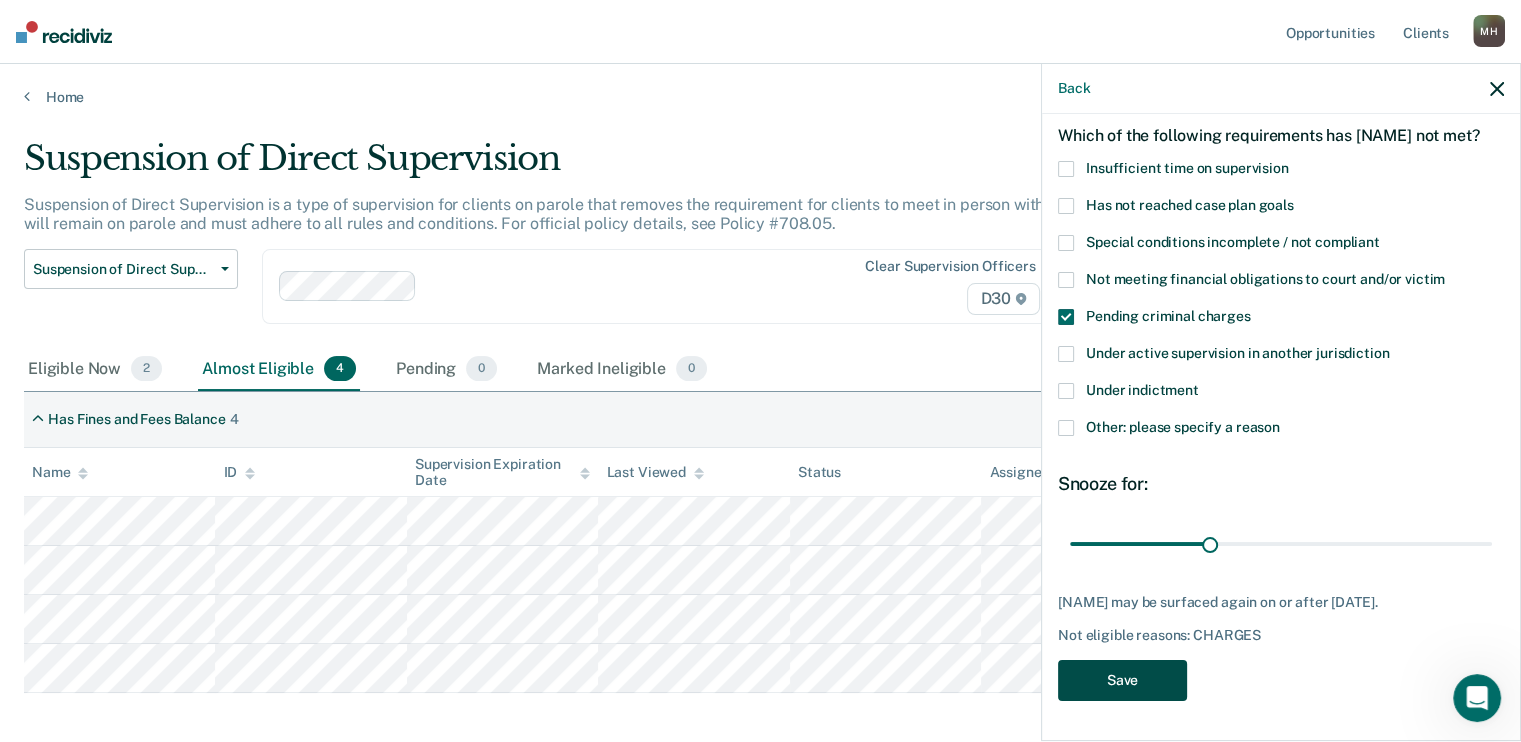 click on "Save" at bounding box center [1122, 680] 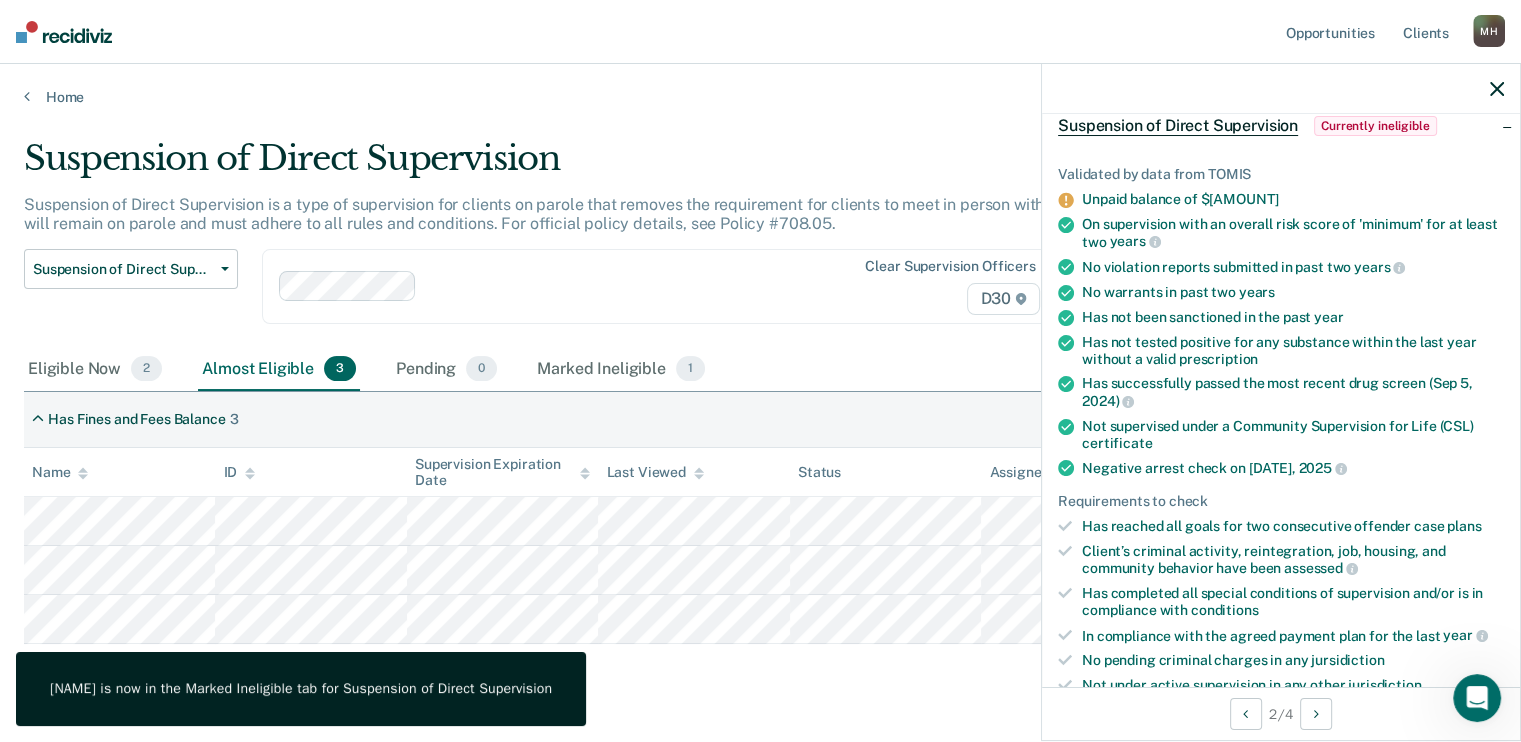 click on "Suspension of Direct Supervision Suspension of Direct Supervision is a type of supervision for clients on parole that removes the requirement for clients to meet in person with officers. Clients will remain on parole and must adhere to all rules and conditions. For official policy details, see Policy #708.05. Suspension of Direct Supervision Compliant Reporting Supervision Level Downgrade Suspension of Direct Supervision Clear supervision officers D30 Eligible Now 2 Almost Eligible 3 Pending 0 Marked Ineligible 1 To pick up a draggable item, press the space bar. While dragging, use the arrow keys to move the item. Press space again to drop the item in its new position, or press escape to cancel. Has Fines and Fees Balance 3 Name ID Supervision Expiration Date Last Viewed Status Assigned to" at bounding box center (760, 444) 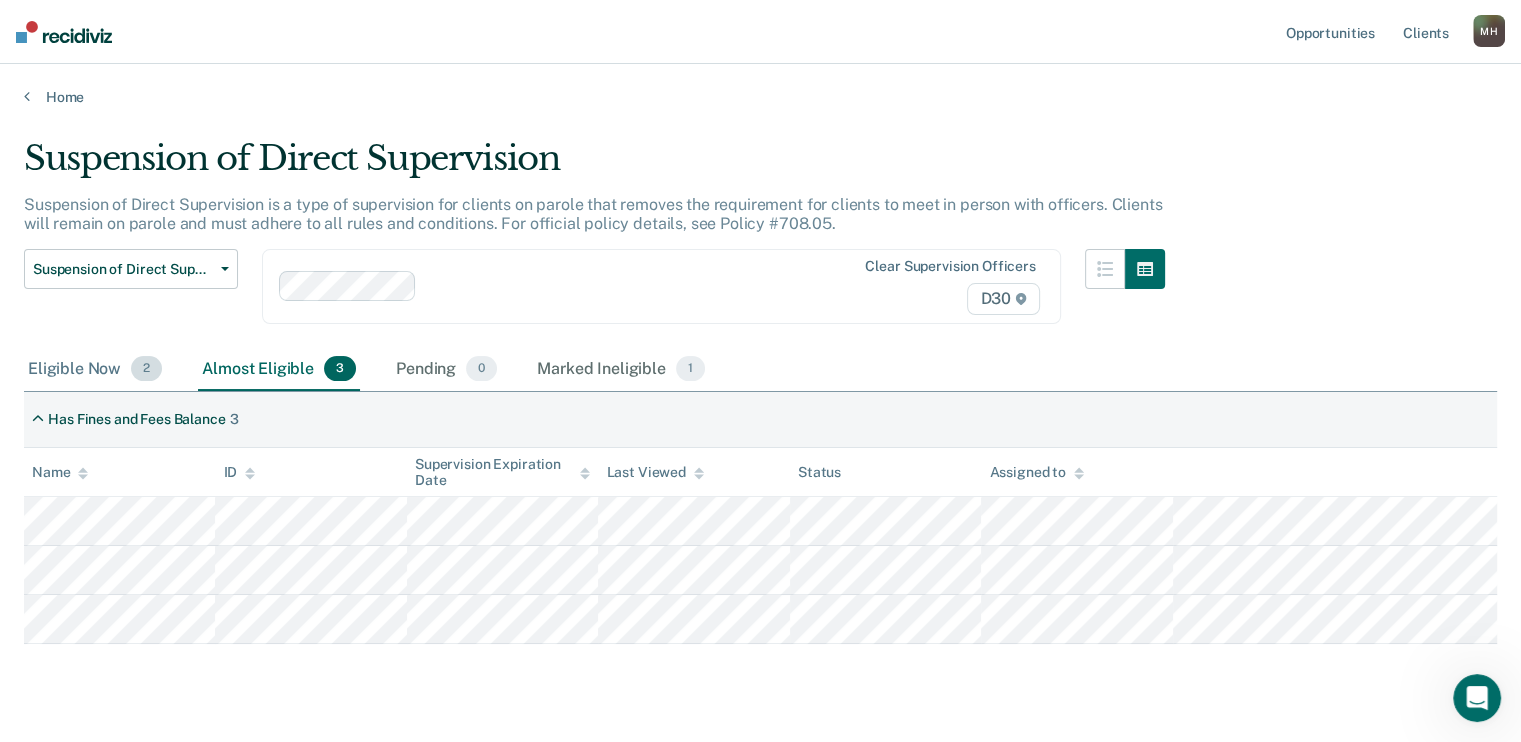 click on "Eligible Now 2" at bounding box center (95, 370) 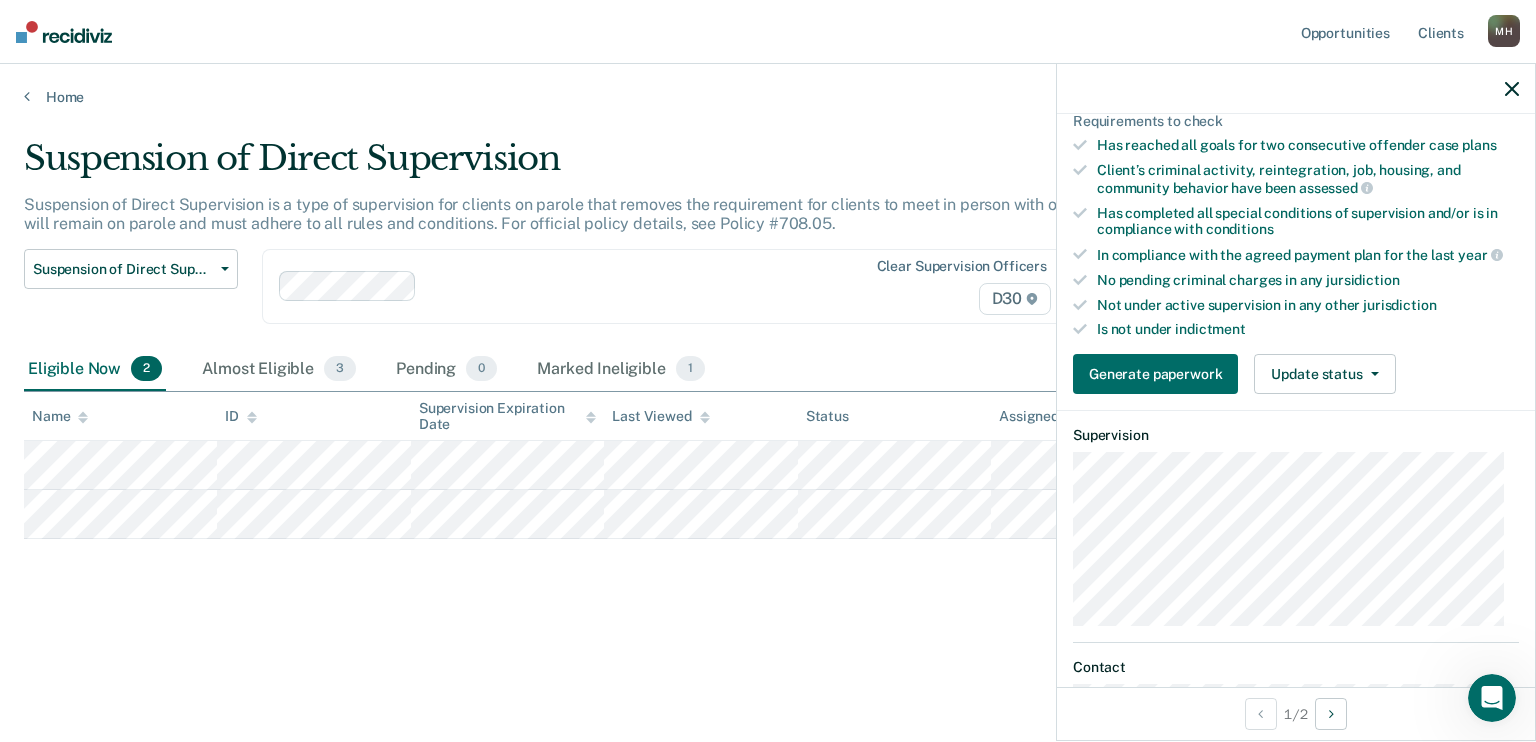 scroll, scrollTop: 600, scrollLeft: 0, axis: vertical 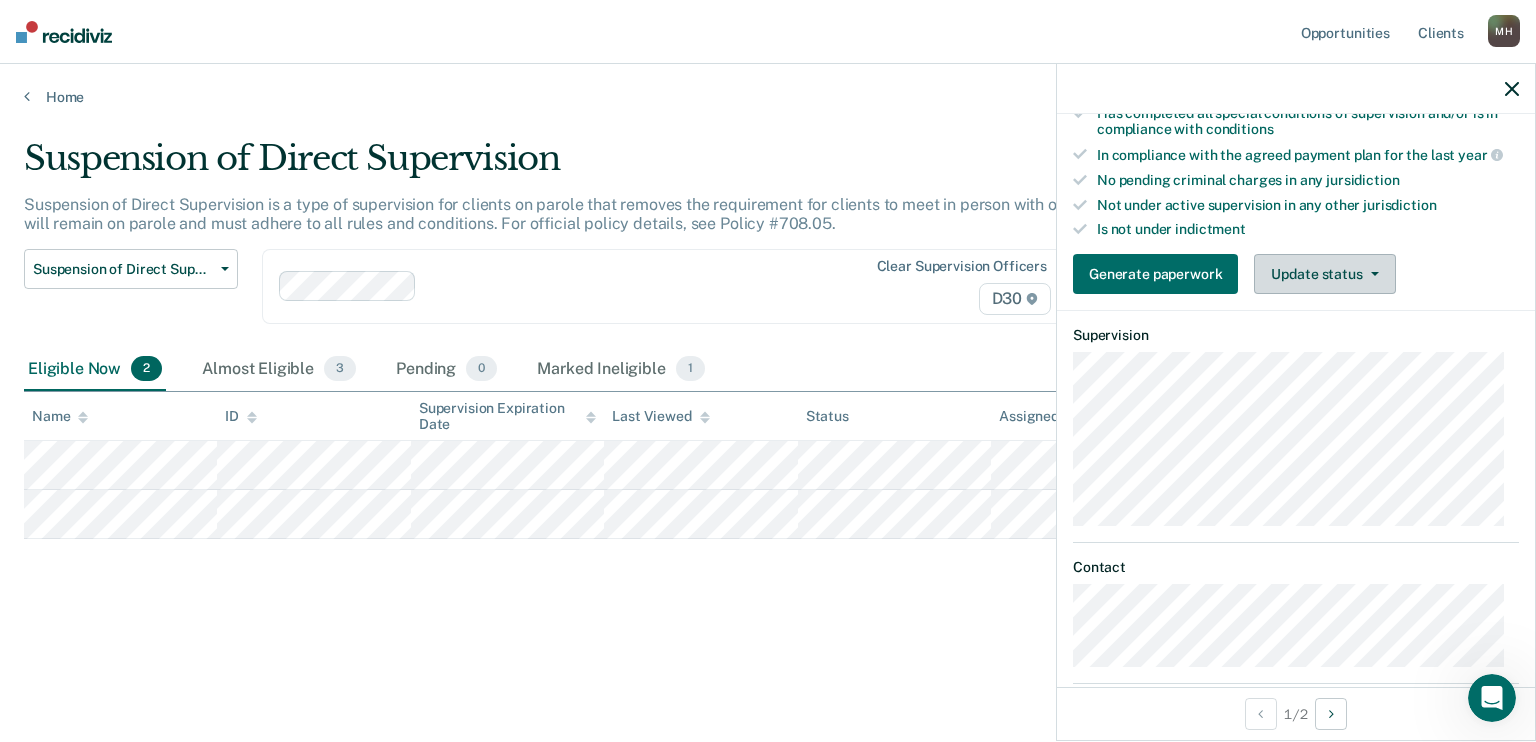 click on "Update status" at bounding box center (1324, 274) 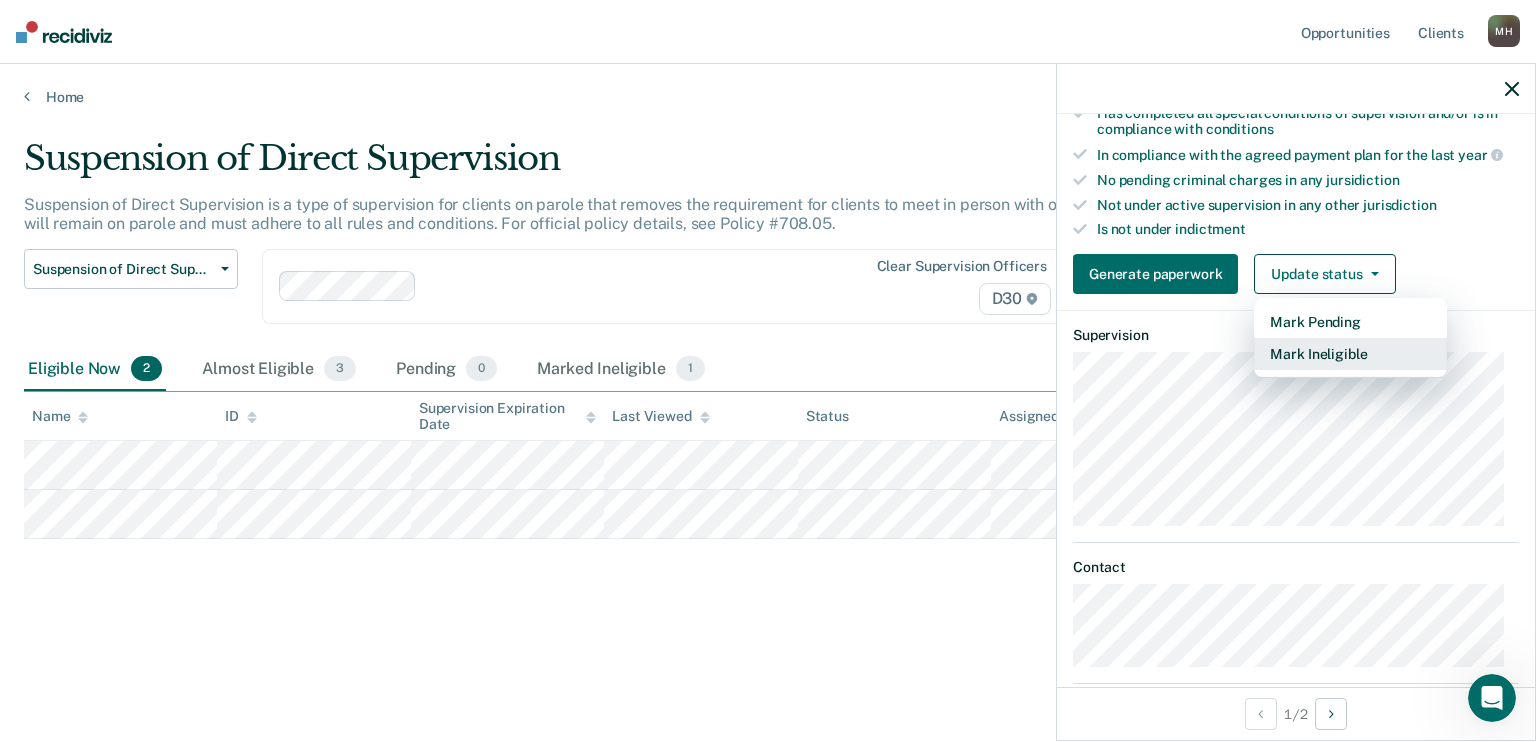 click on "Mark Ineligible" at bounding box center [1350, 354] 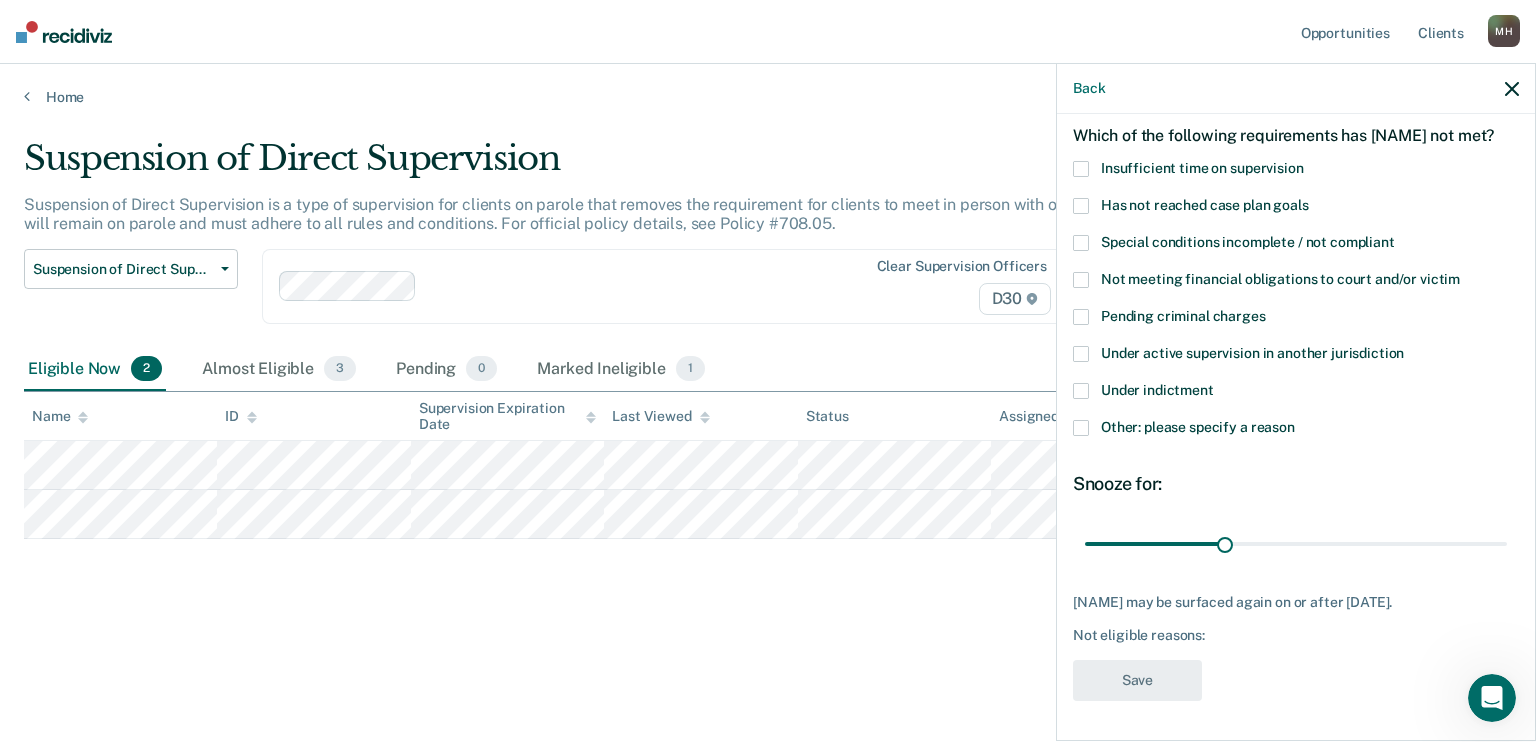 scroll, scrollTop: 20, scrollLeft: 0, axis: vertical 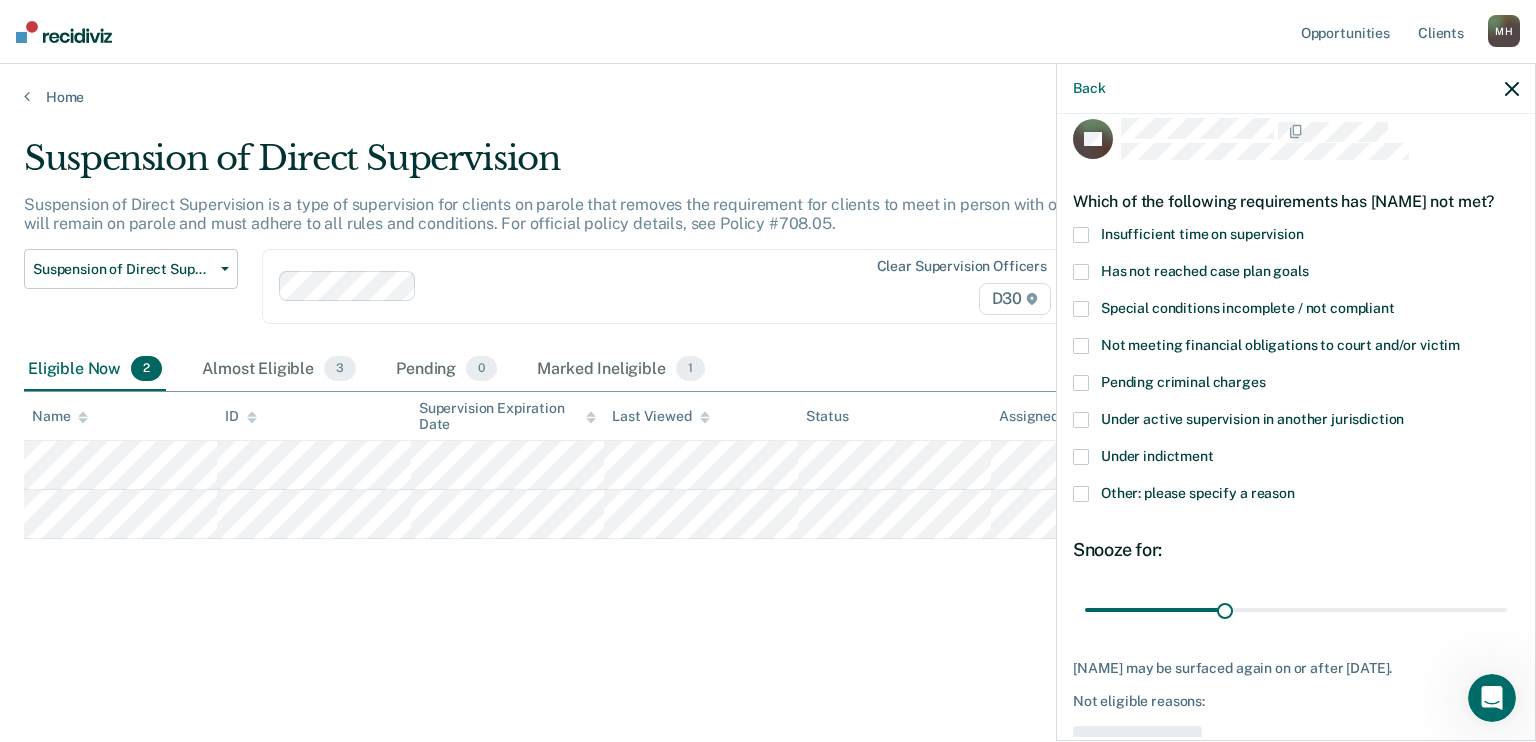 click on "Home" at bounding box center (768, 85) 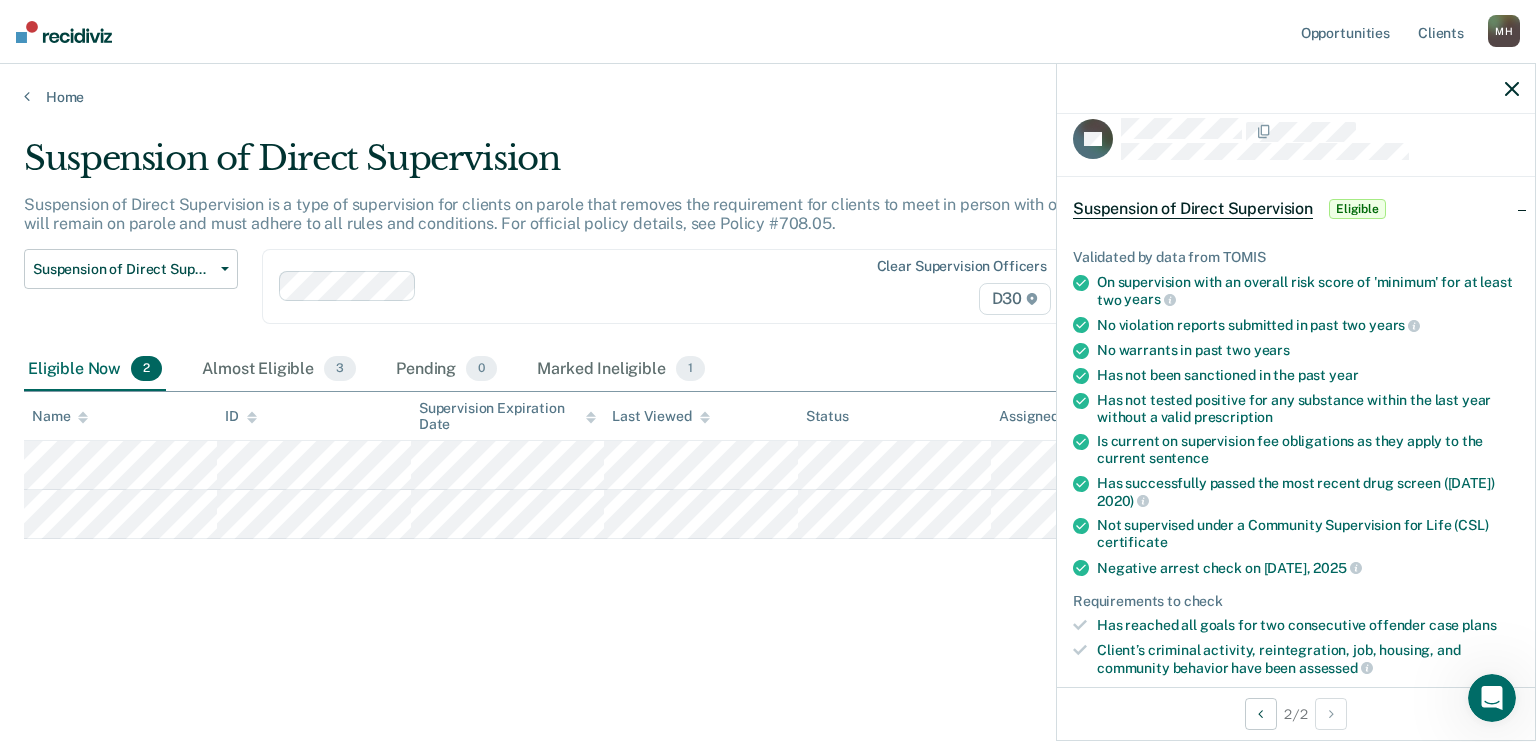click at bounding box center [1296, 89] 